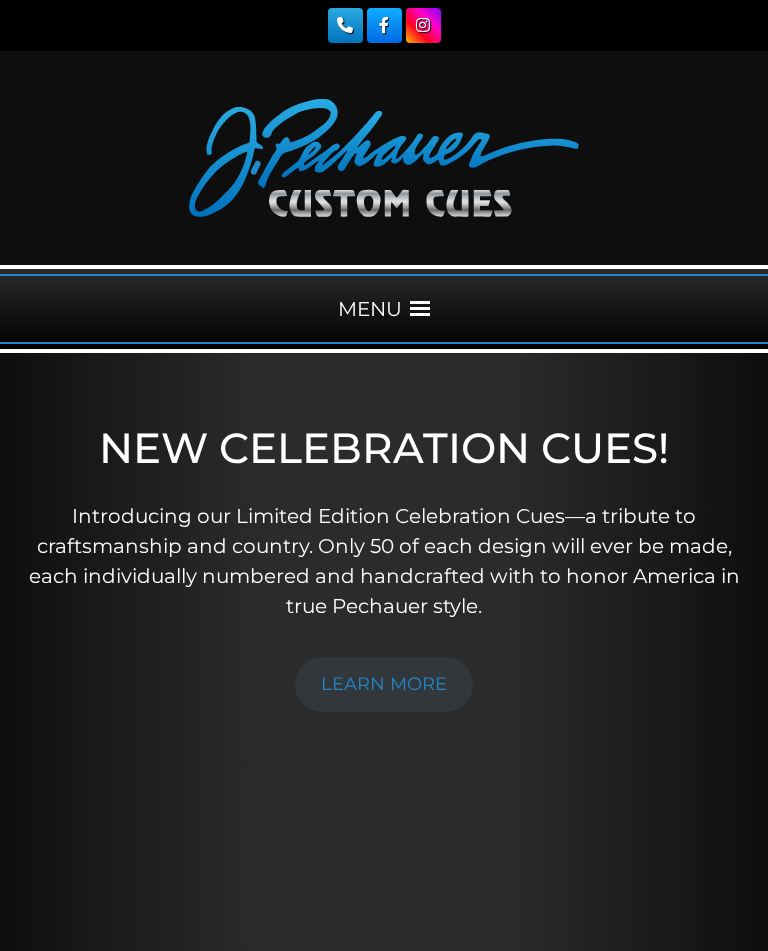 scroll, scrollTop: 0, scrollLeft: 0, axis: both 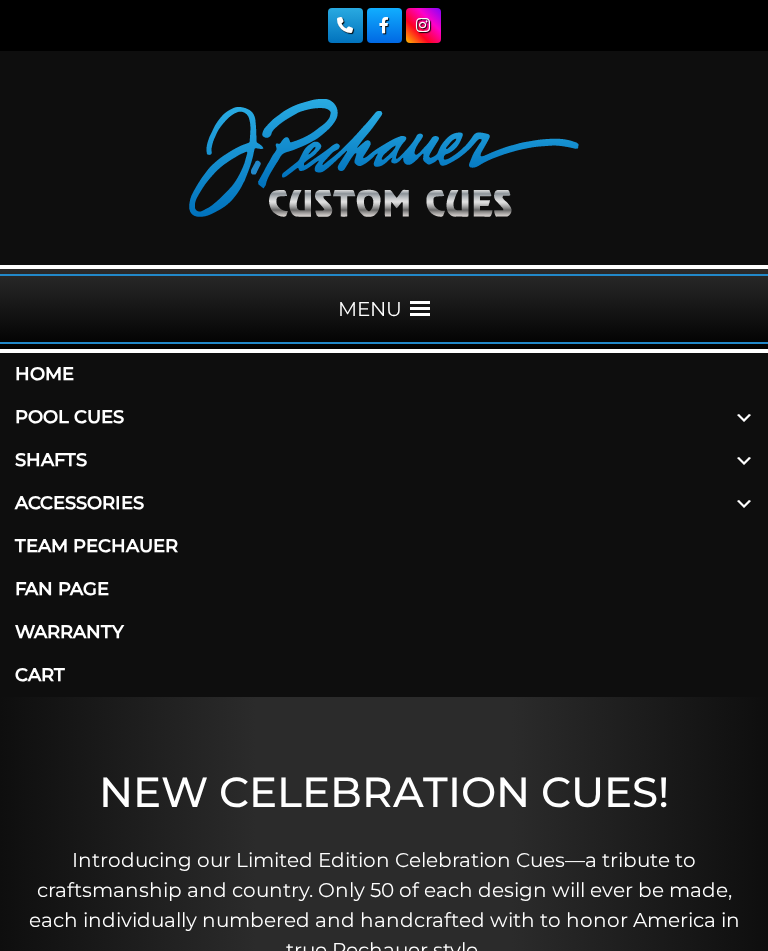 click at bounding box center [744, 503] 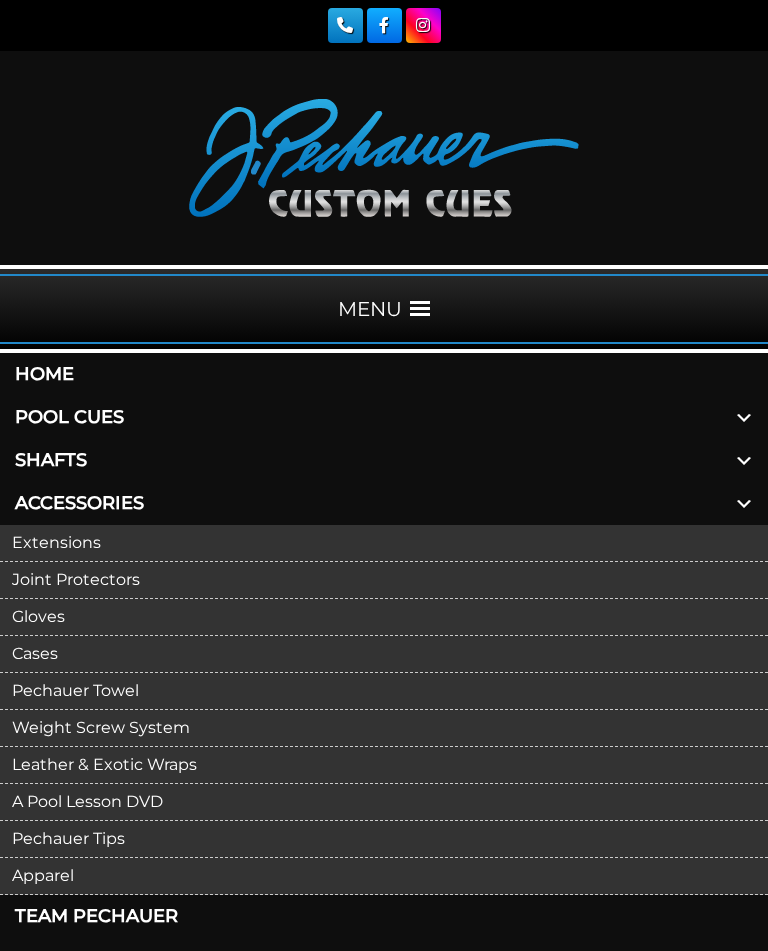 click on "Weight Screw System" at bounding box center (384, 728) 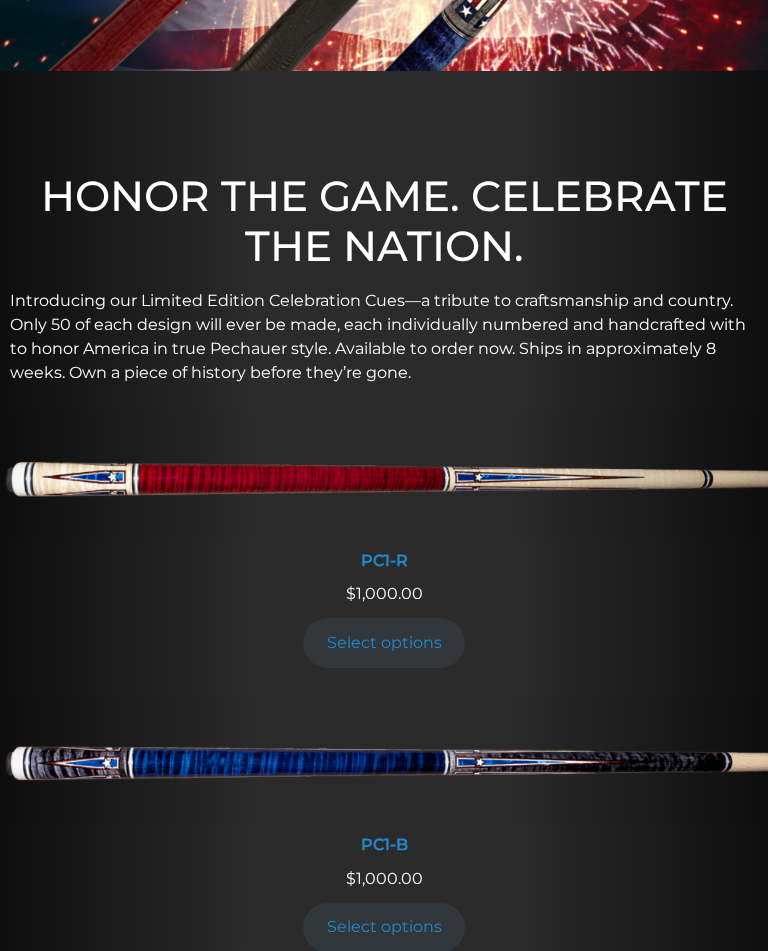 scroll, scrollTop: 540, scrollLeft: 0, axis: vertical 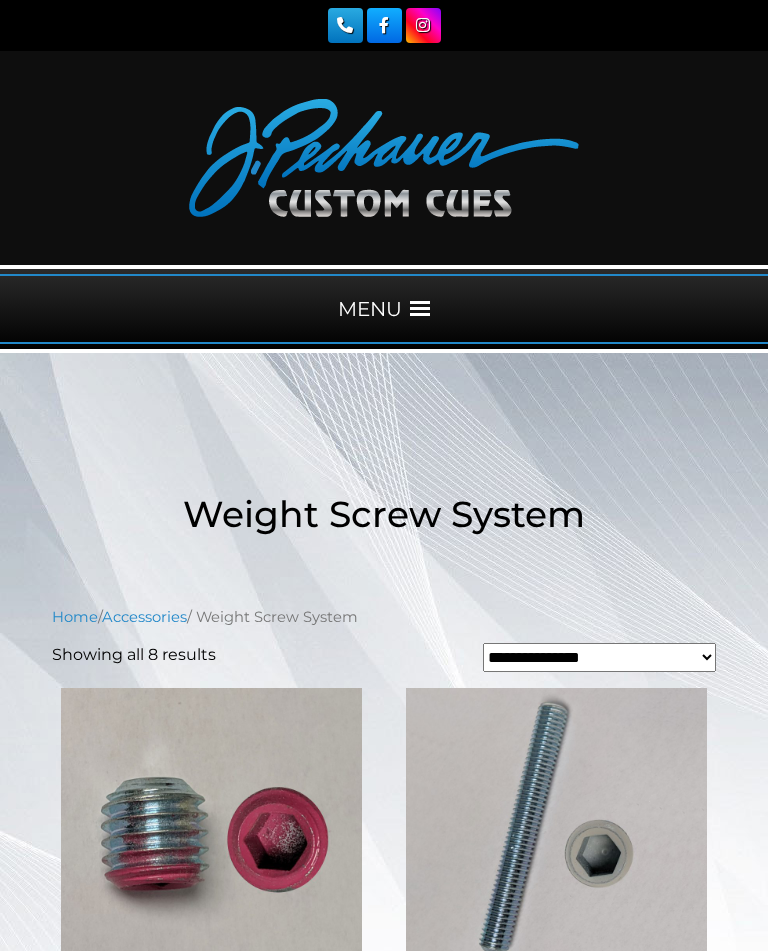 click at bounding box center (420, 309) 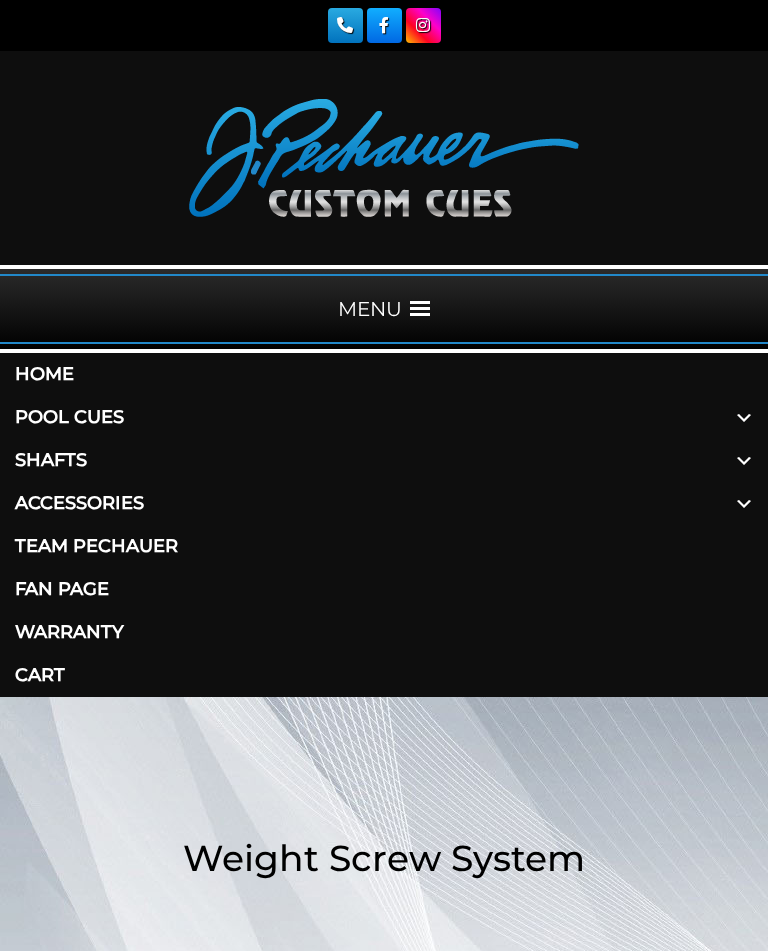 click on "Shafts" at bounding box center (384, 460) 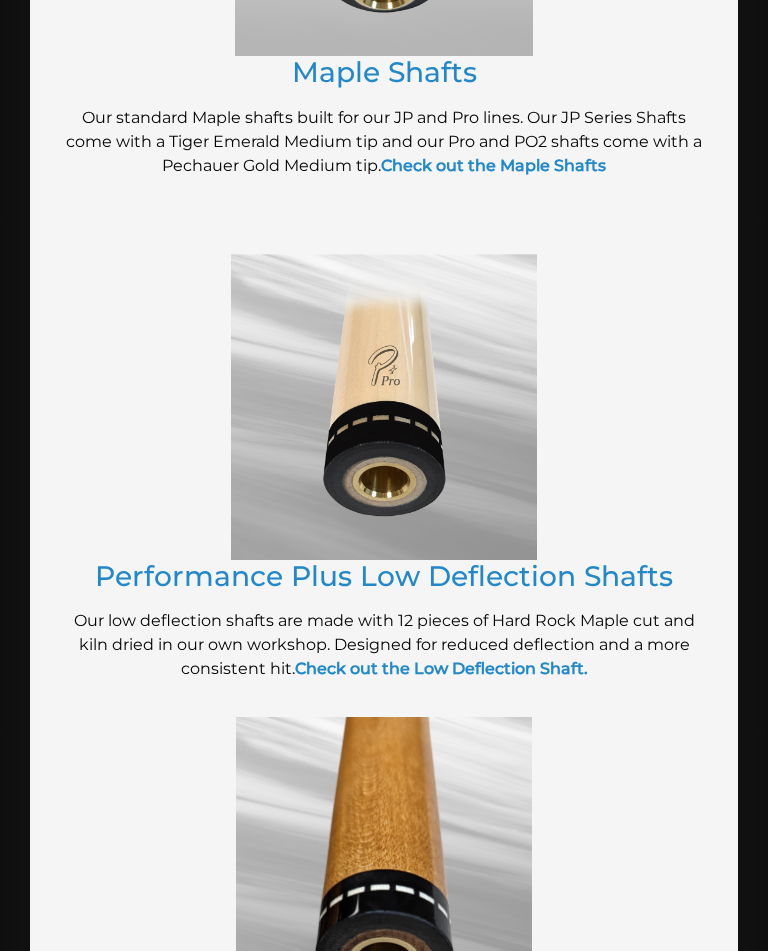 scroll, scrollTop: 1301, scrollLeft: 0, axis: vertical 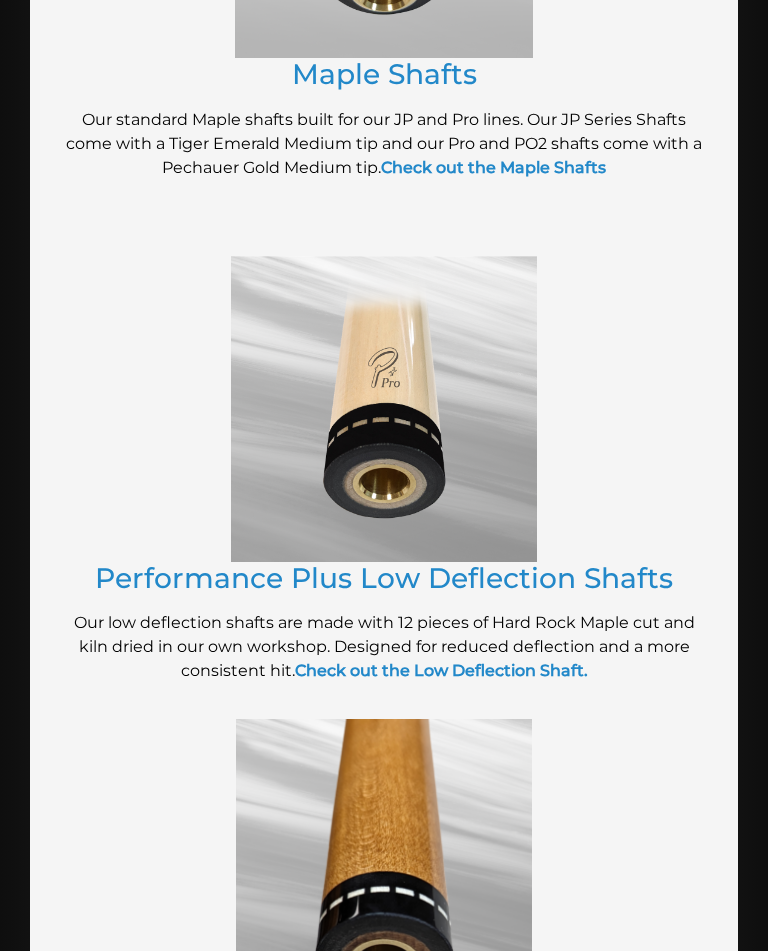 click on "Performance Plus Low Deflection Shafts" at bounding box center [384, 578] 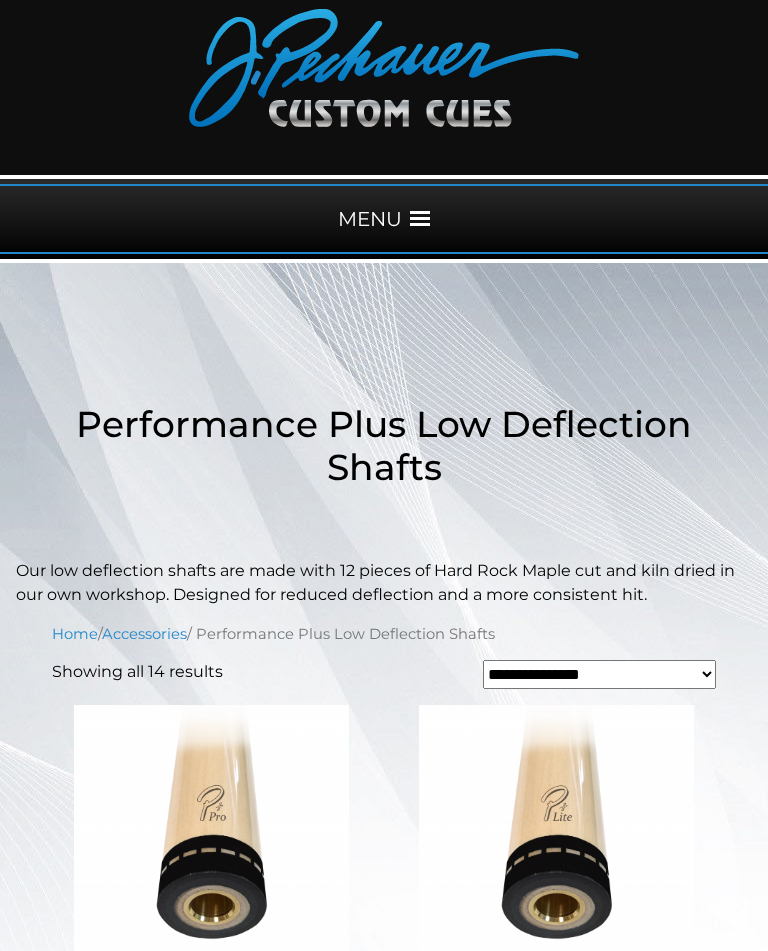 scroll, scrollTop: 88, scrollLeft: 0, axis: vertical 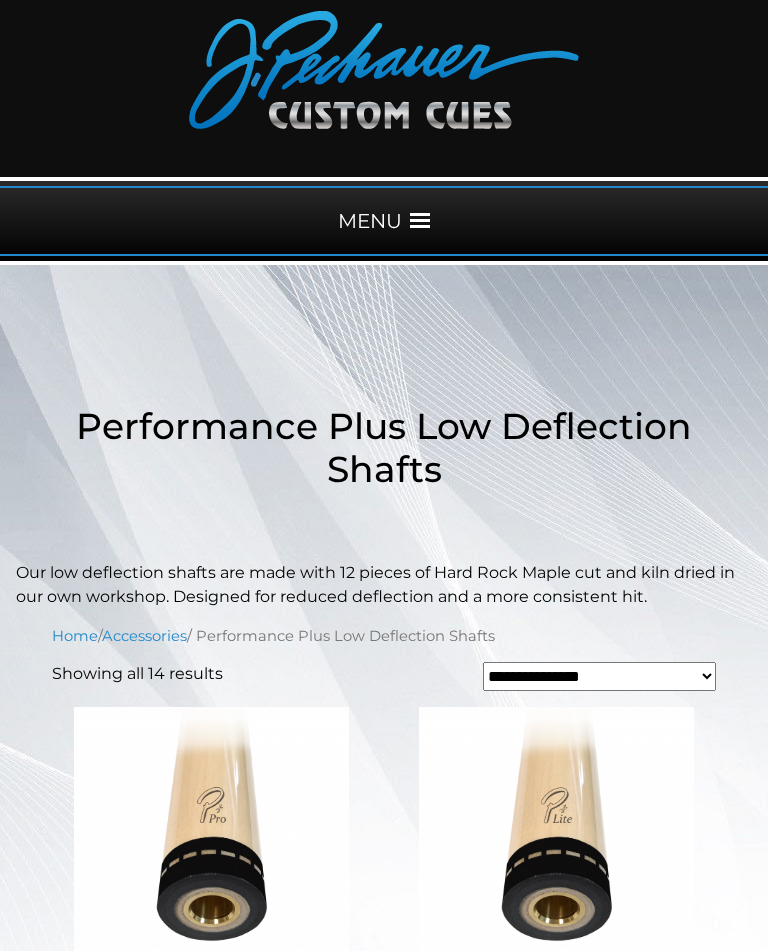 click on "MENU" at bounding box center [384, 221] 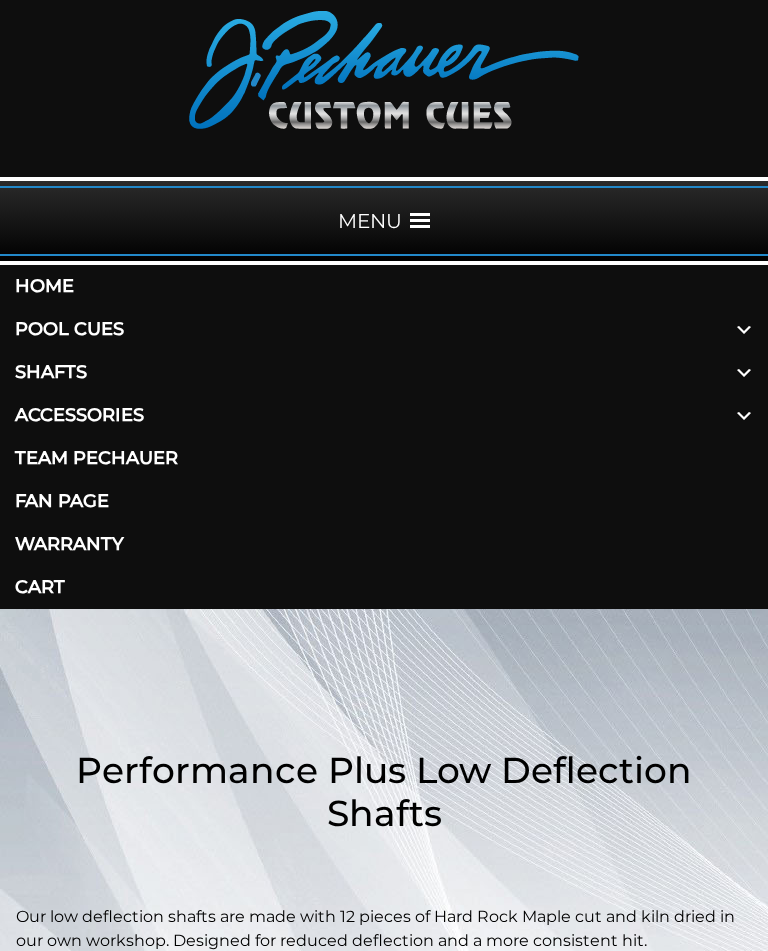 click on "Shafts" at bounding box center [384, 372] 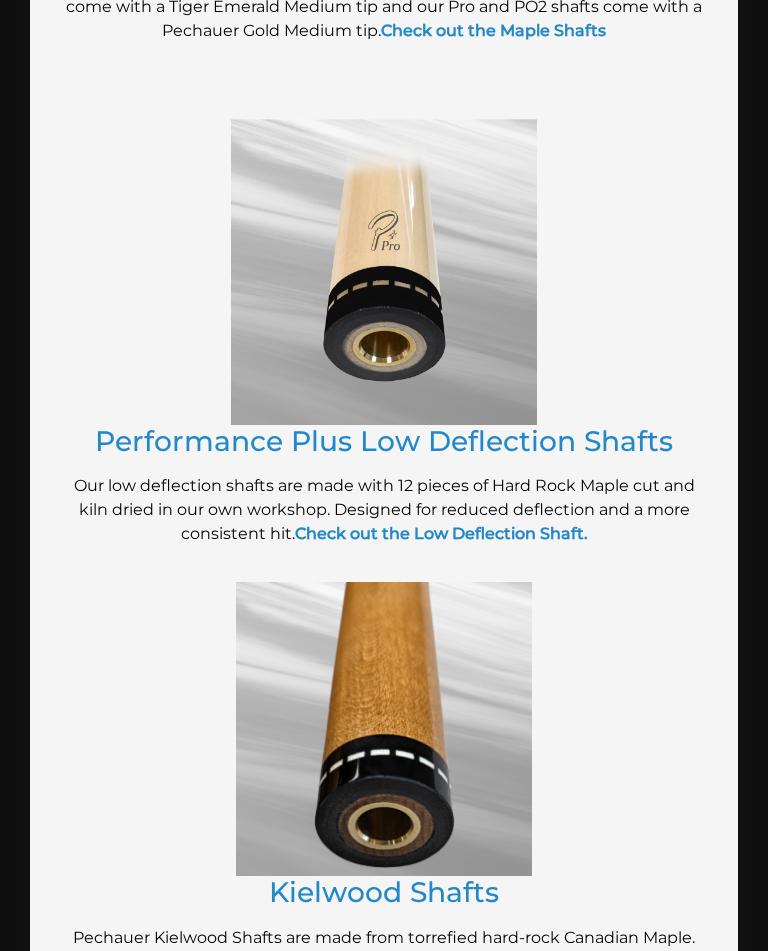 scroll, scrollTop: 1439, scrollLeft: 0, axis: vertical 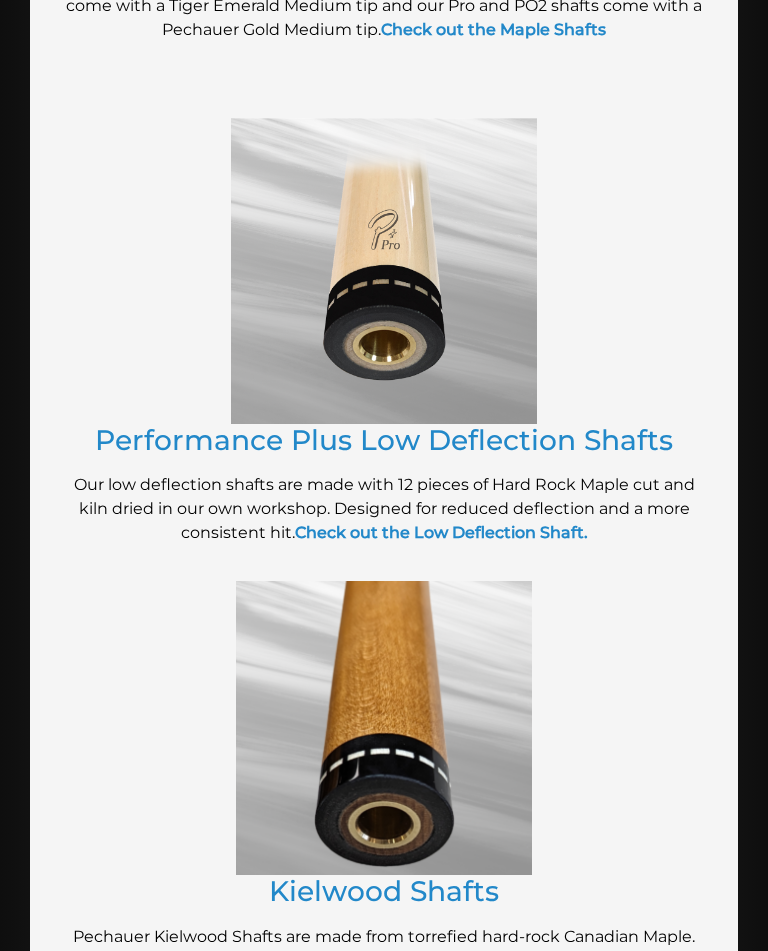 click on "Kielwood Shafts" at bounding box center (384, 891) 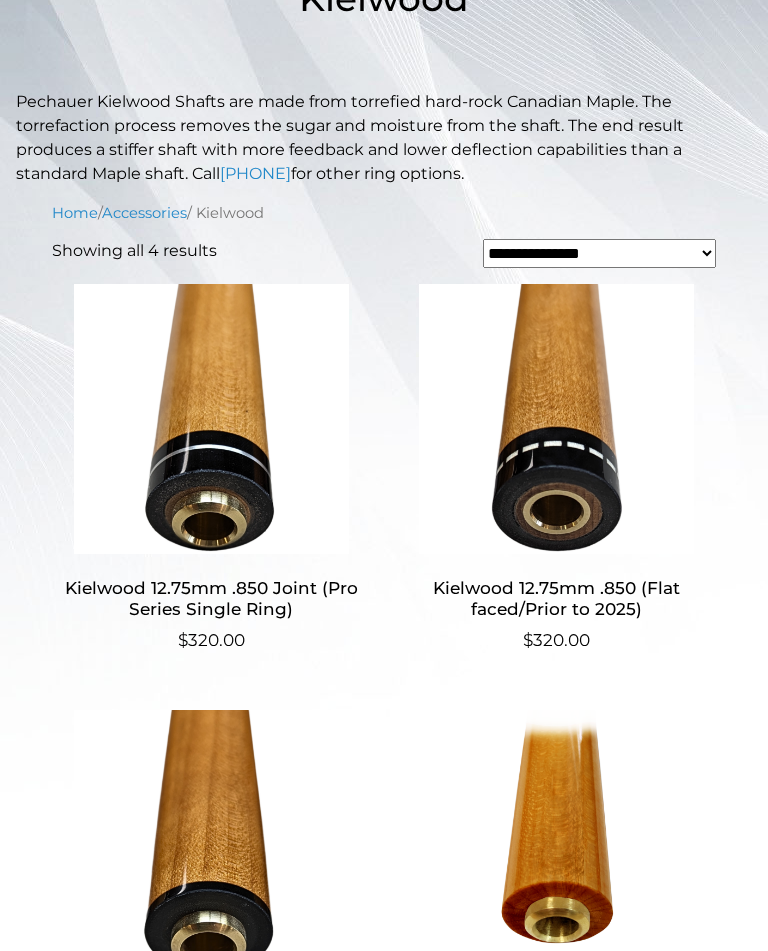 scroll, scrollTop: 514, scrollLeft: 0, axis: vertical 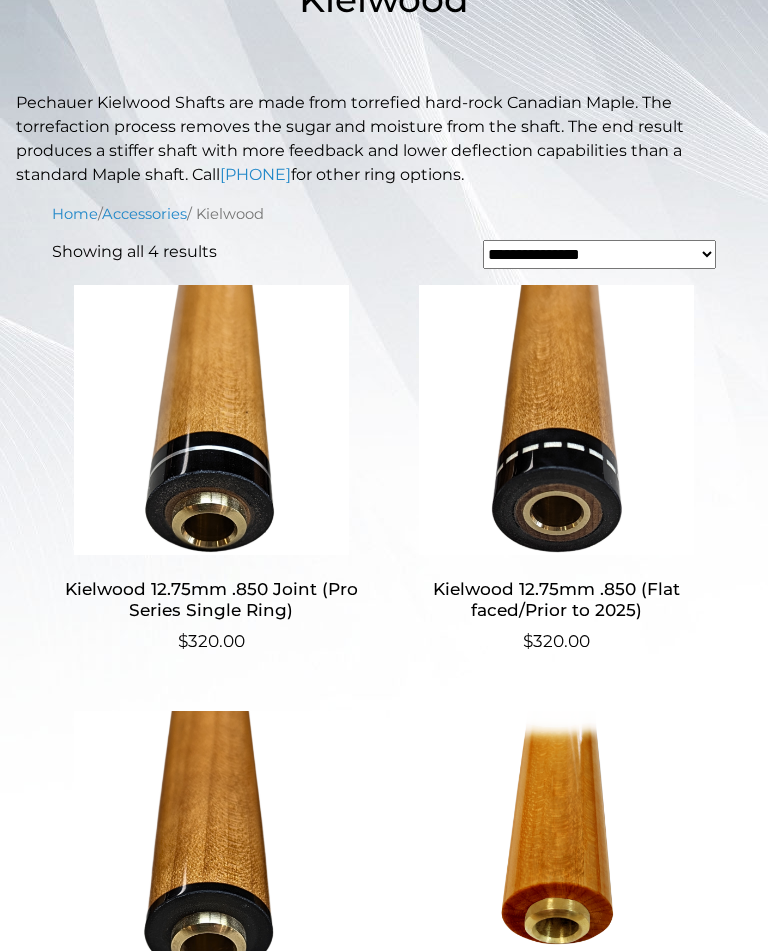 click on "Kielwood 12.75mm .850 Joint (Pro Series Single Ring)" at bounding box center [211, 601] 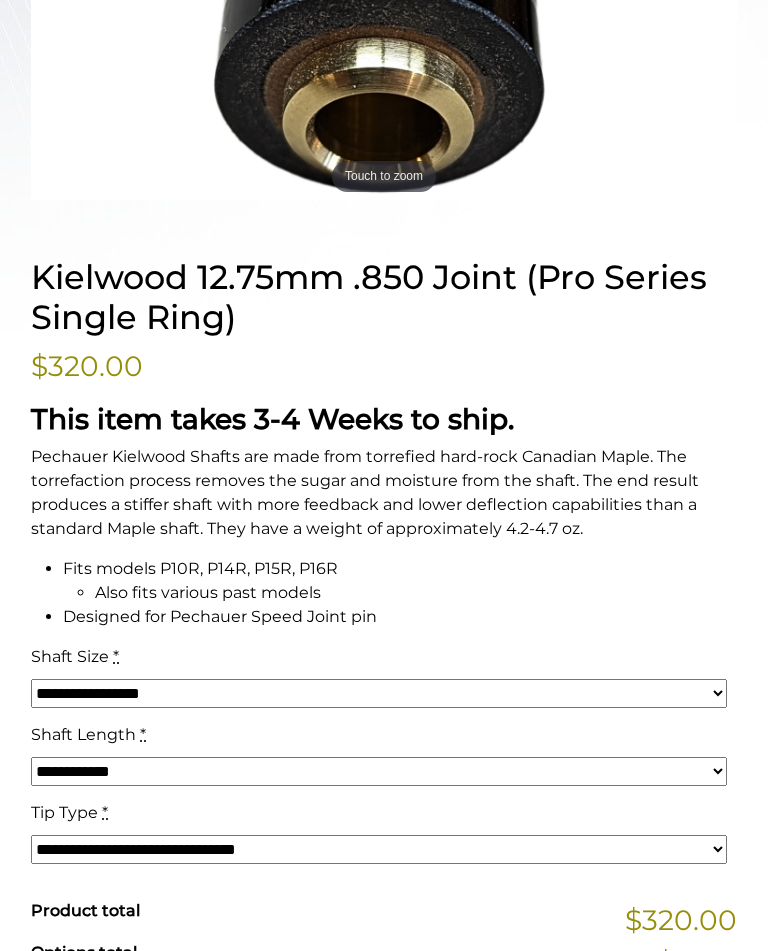 scroll, scrollTop: 986, scrollLeft: 0, axis: vertical 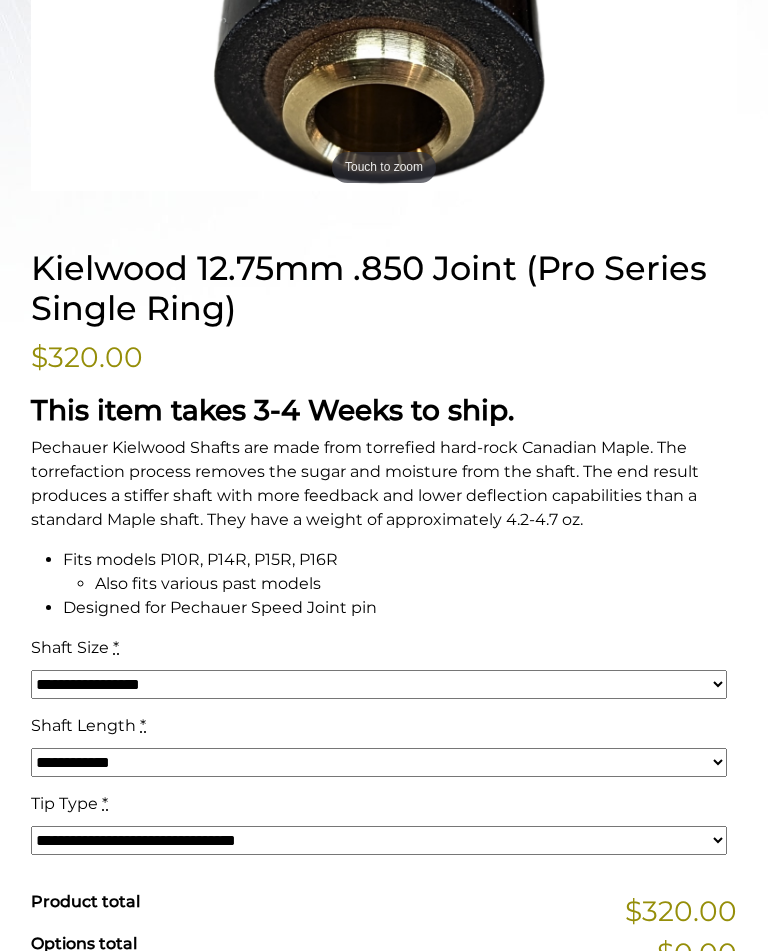 click on "**********" at bounding box center [379, 684] 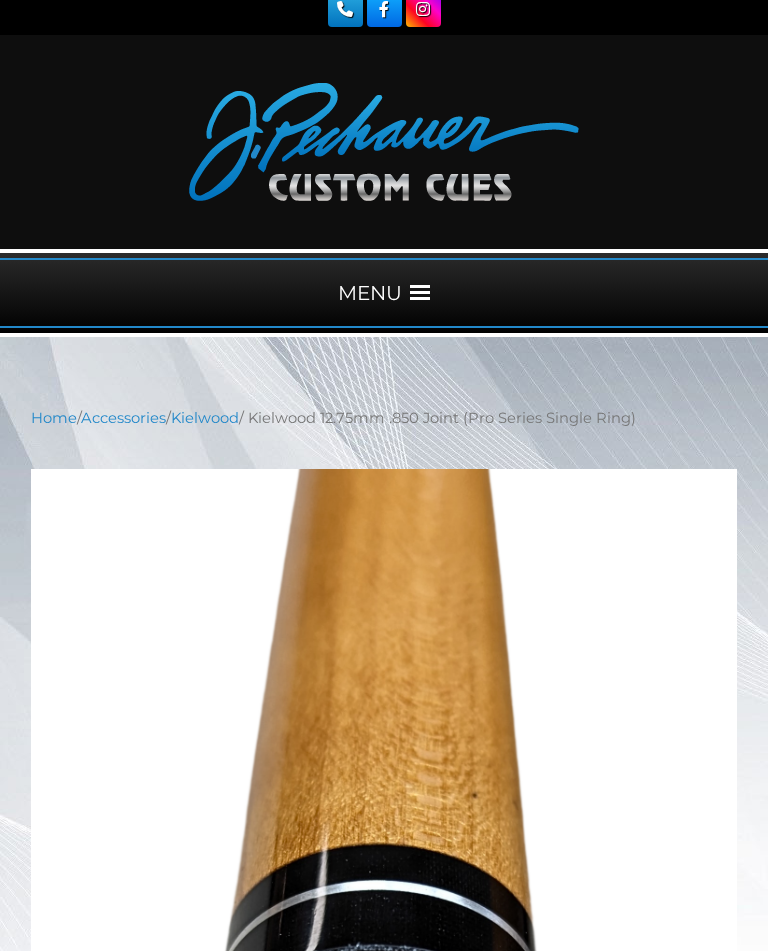 scroll, scrollTop: 0, scrollLeft: 0, axis: both 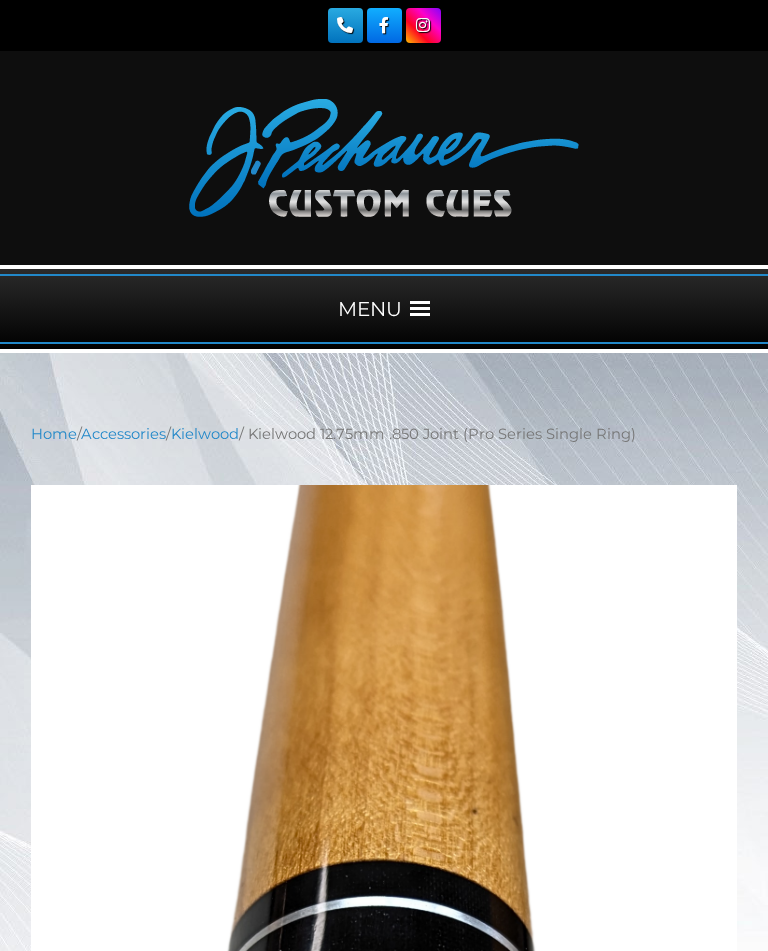 click at bounding box center (420, 309) 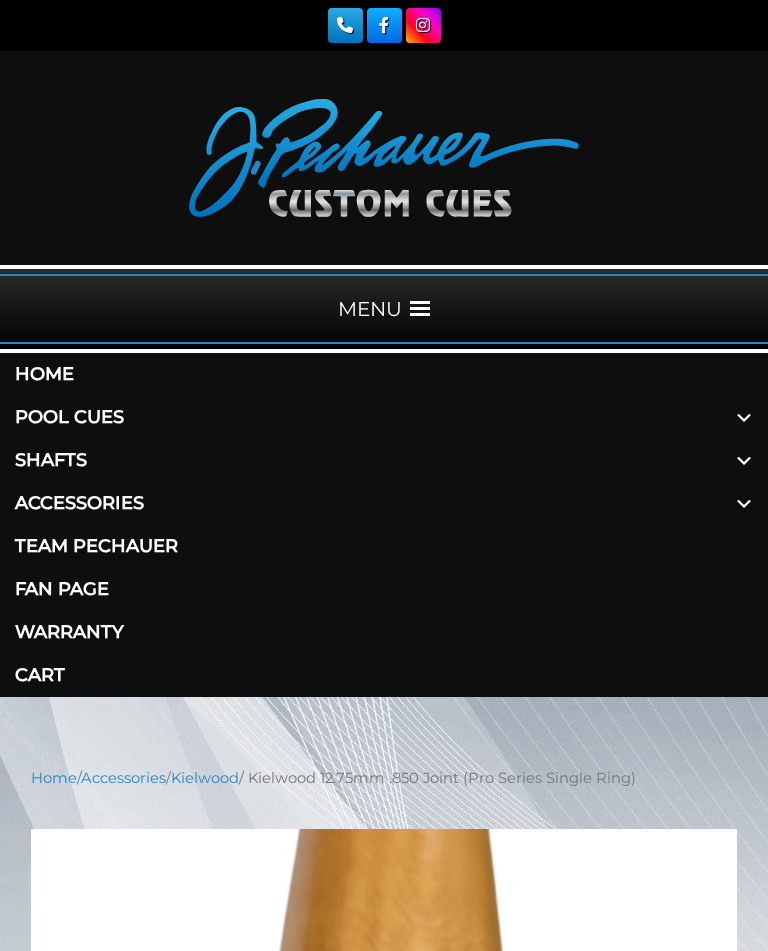 click at bounding box center [744, 417] 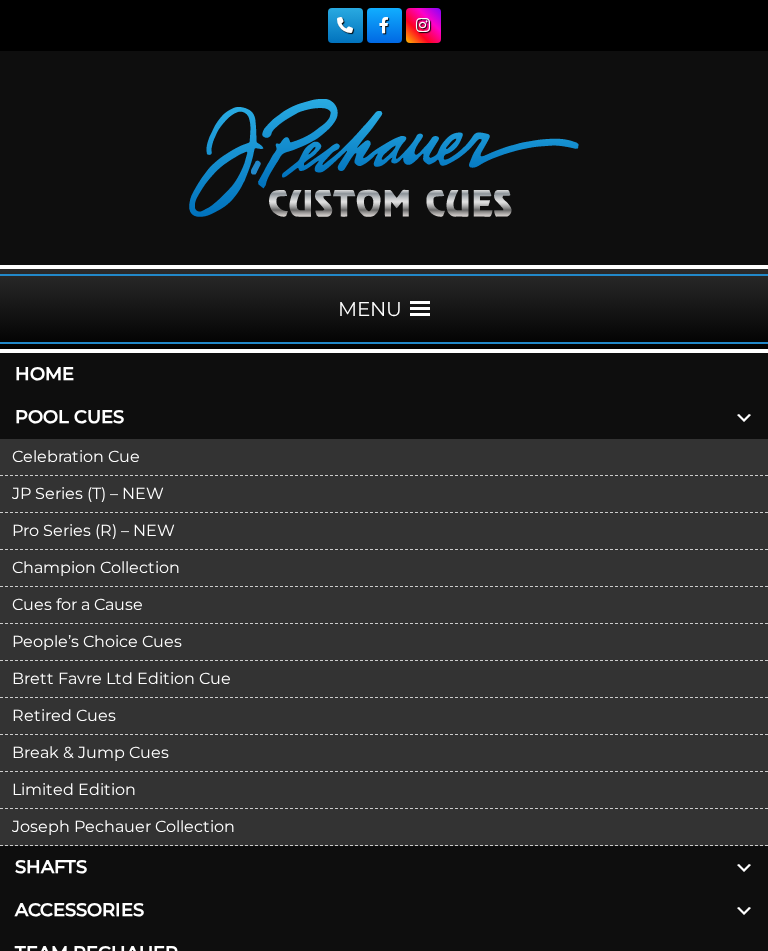 click on "Pro Series (R) – NEW" at bounding box center [384, 531] 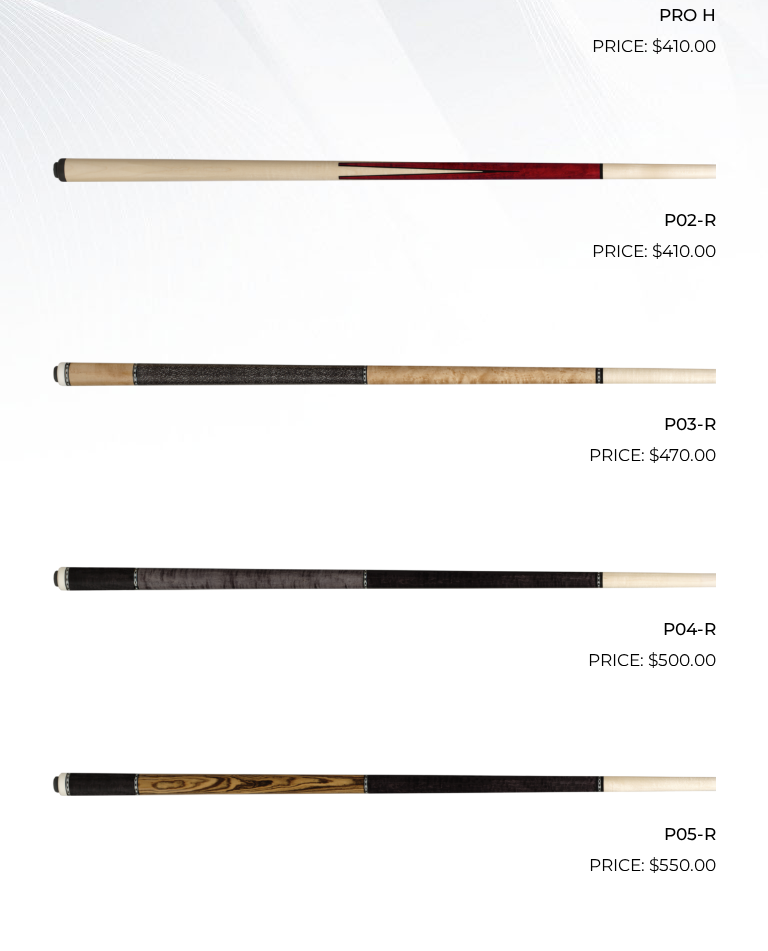 scroll, scrollTop: 844, scrollLeft: 0, axis: vertical 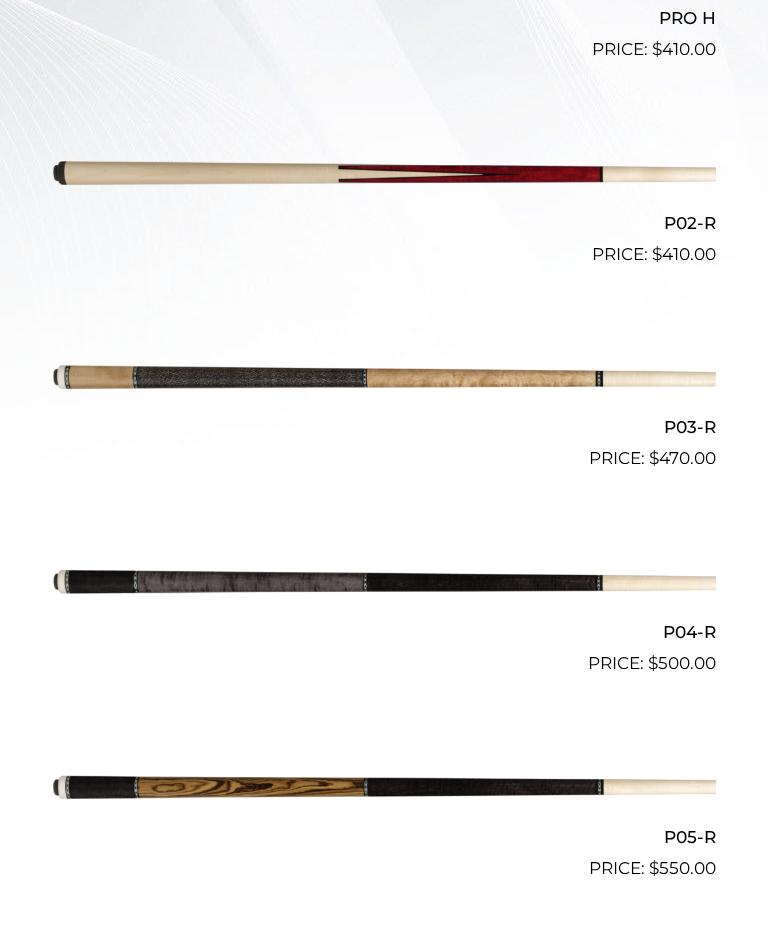 click at bounding box center (384, 378) 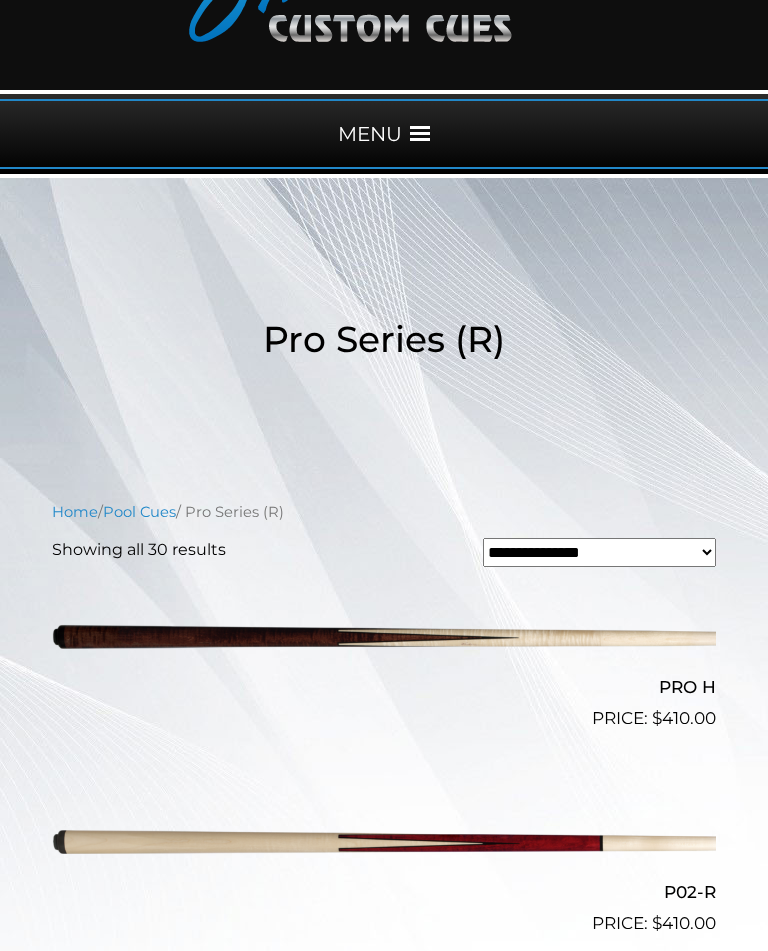 scroll, scrollTop: 174, scrollLeft: 0, axis: vertical 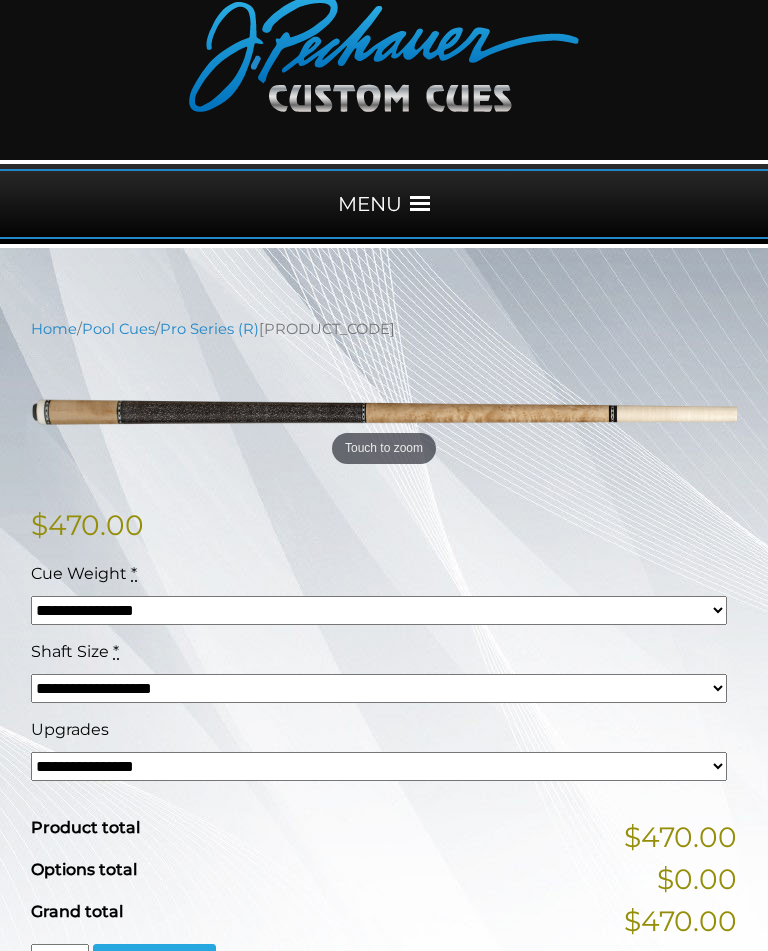 click on "**********" at bounding box center (379, 610) 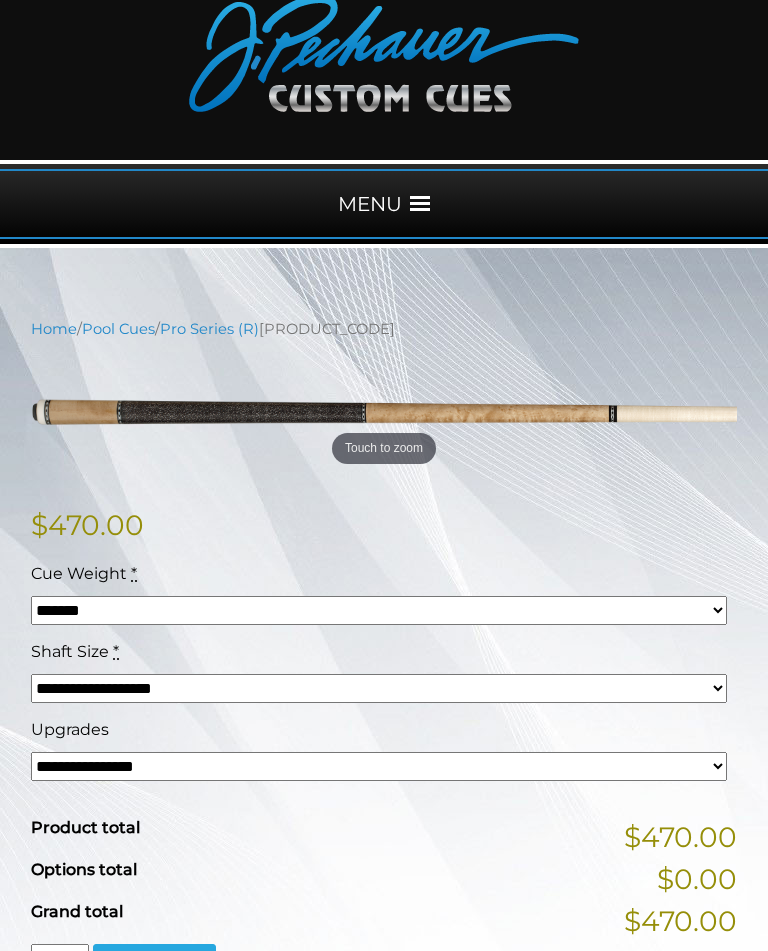 click on "**********" at bounding box center [379, 688] 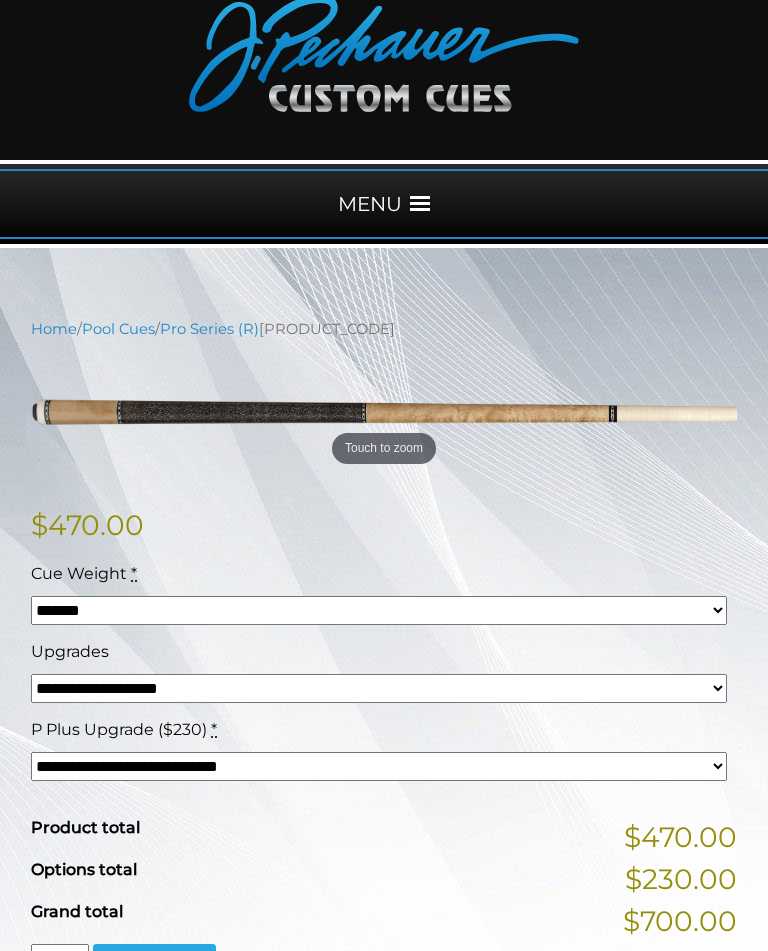 click on "**********" at bounding box center [379, 766] 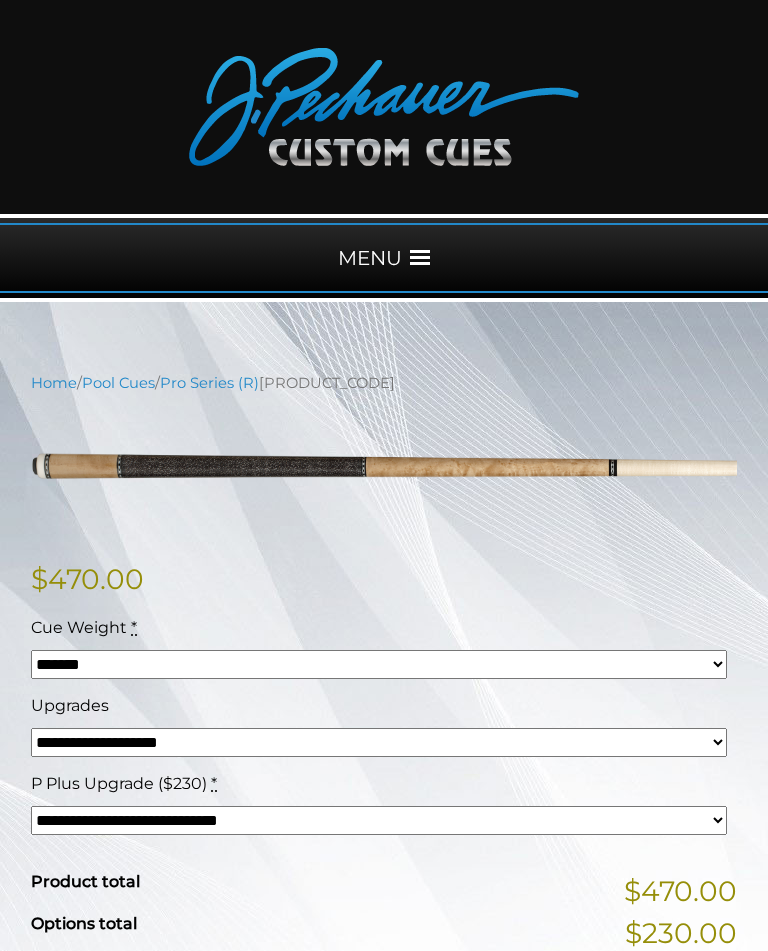 scroll, scrollTop: 50, scrollLeft: 0, axis: vertical 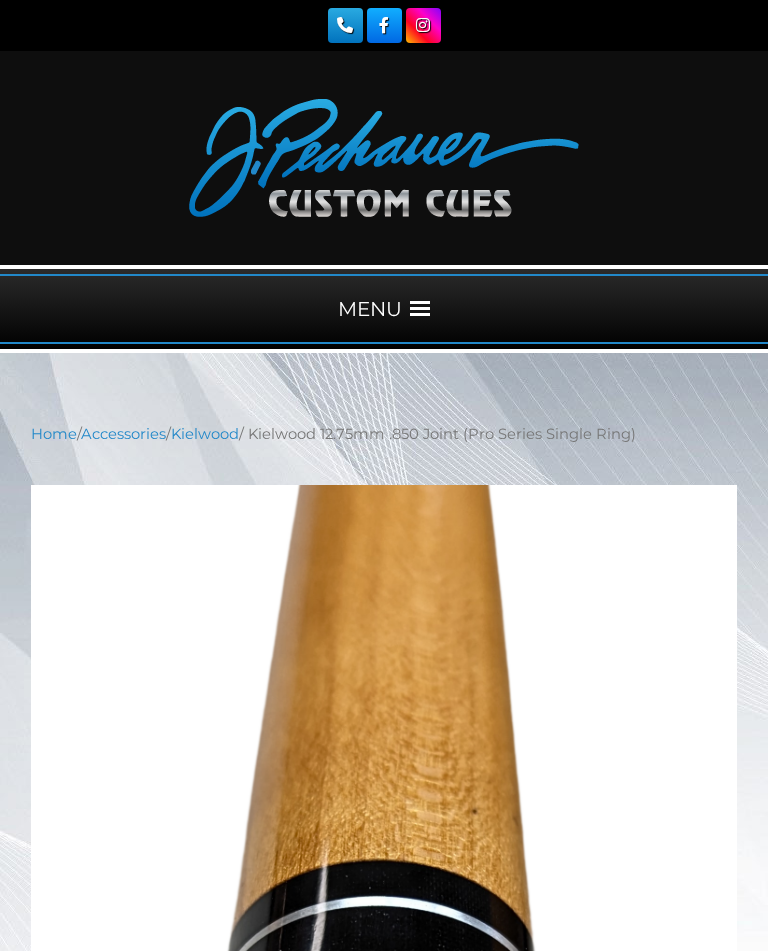 click at bounding box center (420, 309) 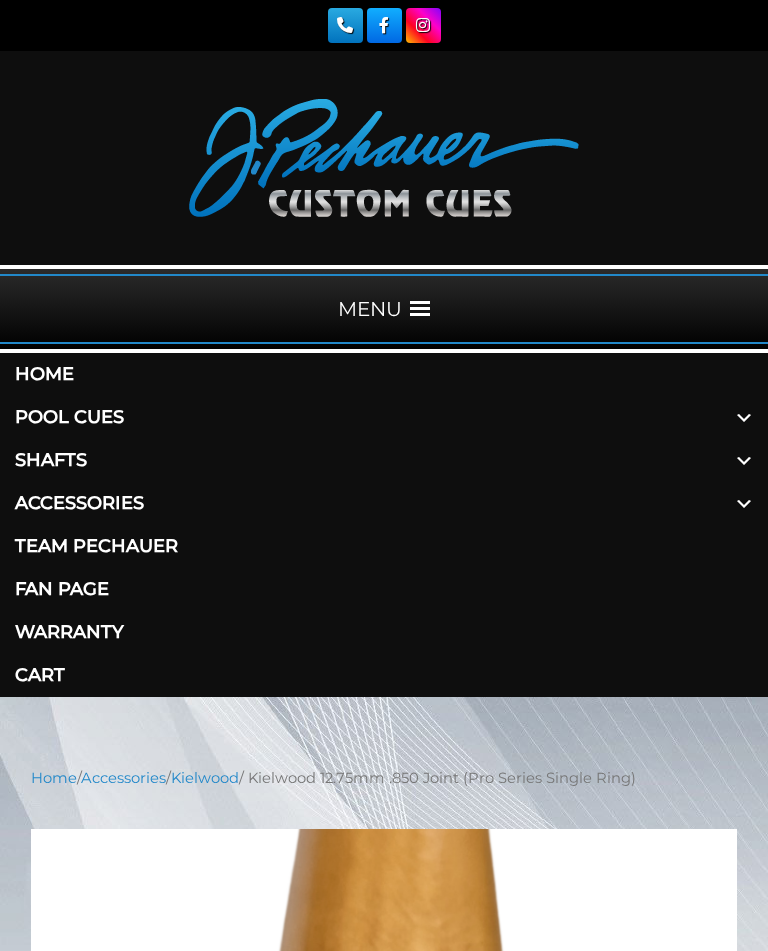 click on "Pool Cues" at bounding box center [384, 417] 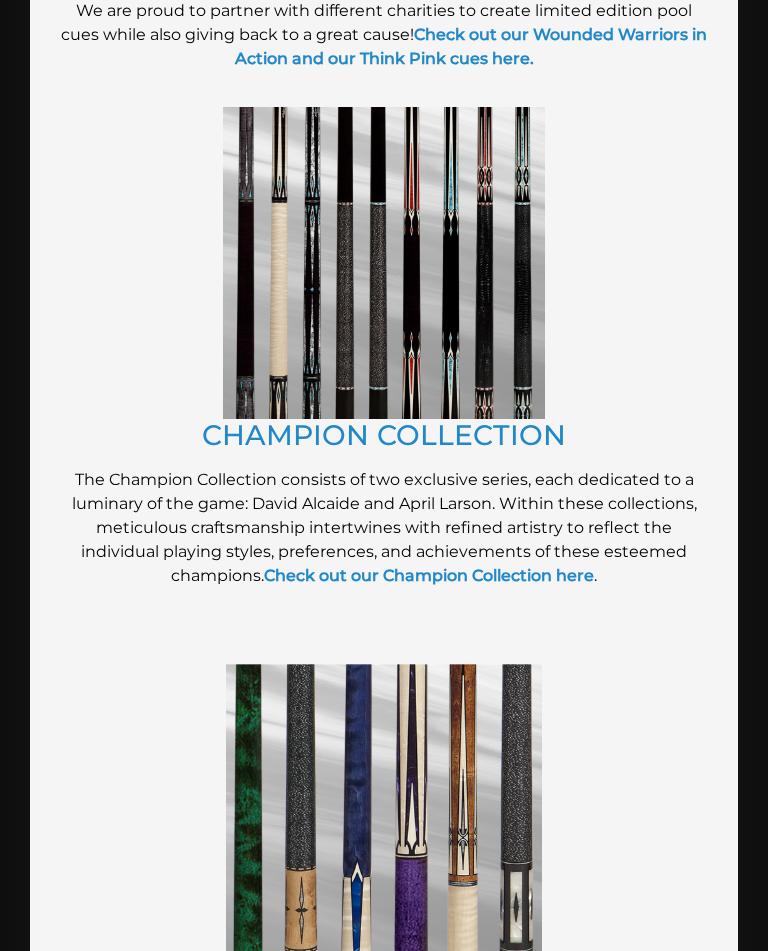 scroll, scrollTop: 1046, scrollLeft: 0, axis: vertical 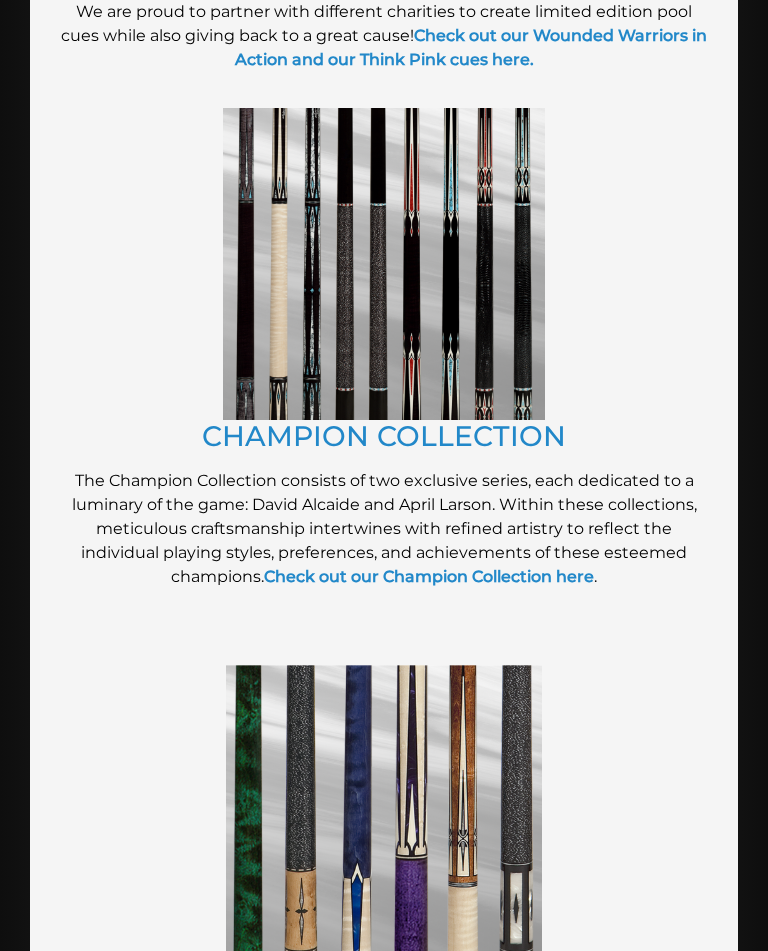 click on "CHAMPION COLLECTION" at bounding box center [384, 436] 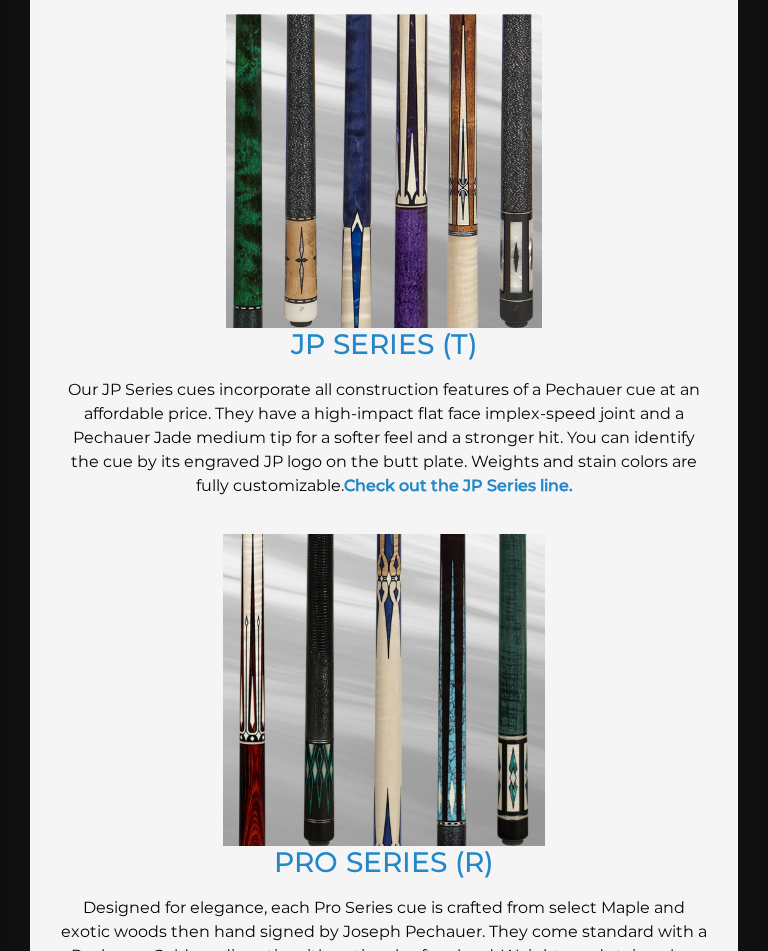 scroll, scrollTop: 1704, scrollLeft: 0, axis: vertical 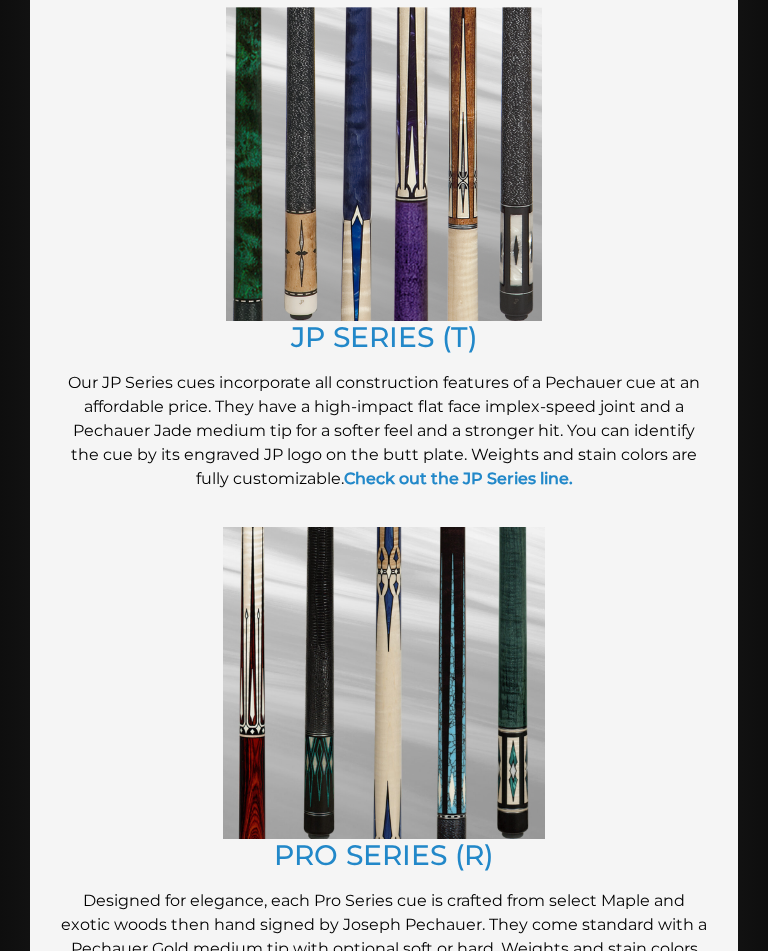 click on "PRO SERIES (R)" at bounding box center [384, 855] 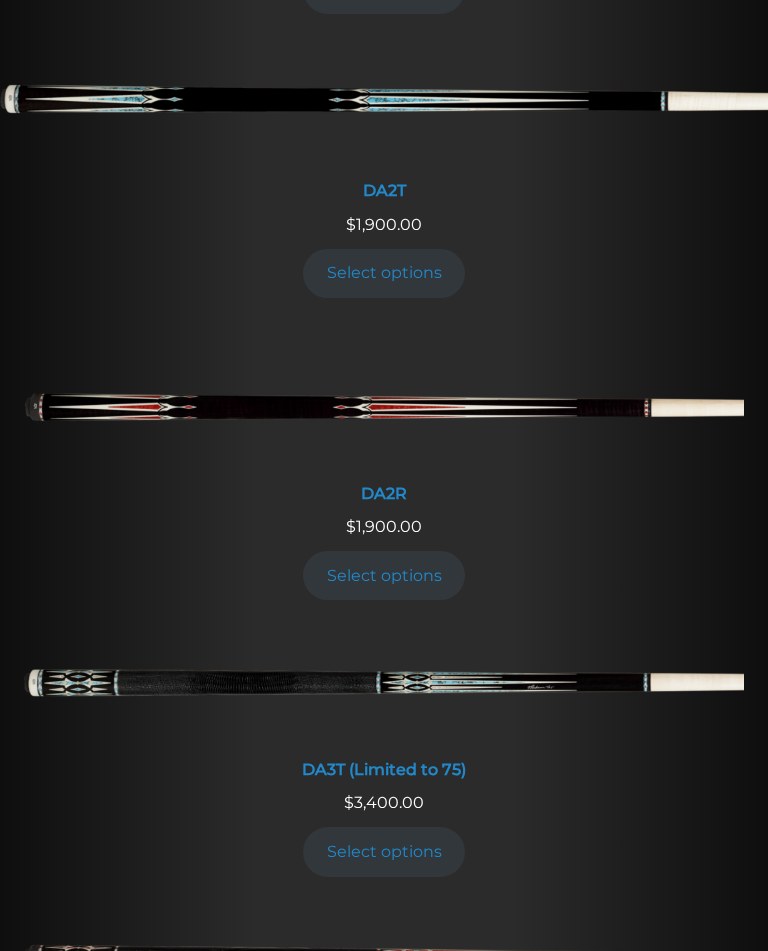scroll, scrollTop: 2458, scrollLeft: 0, axis: vertical 